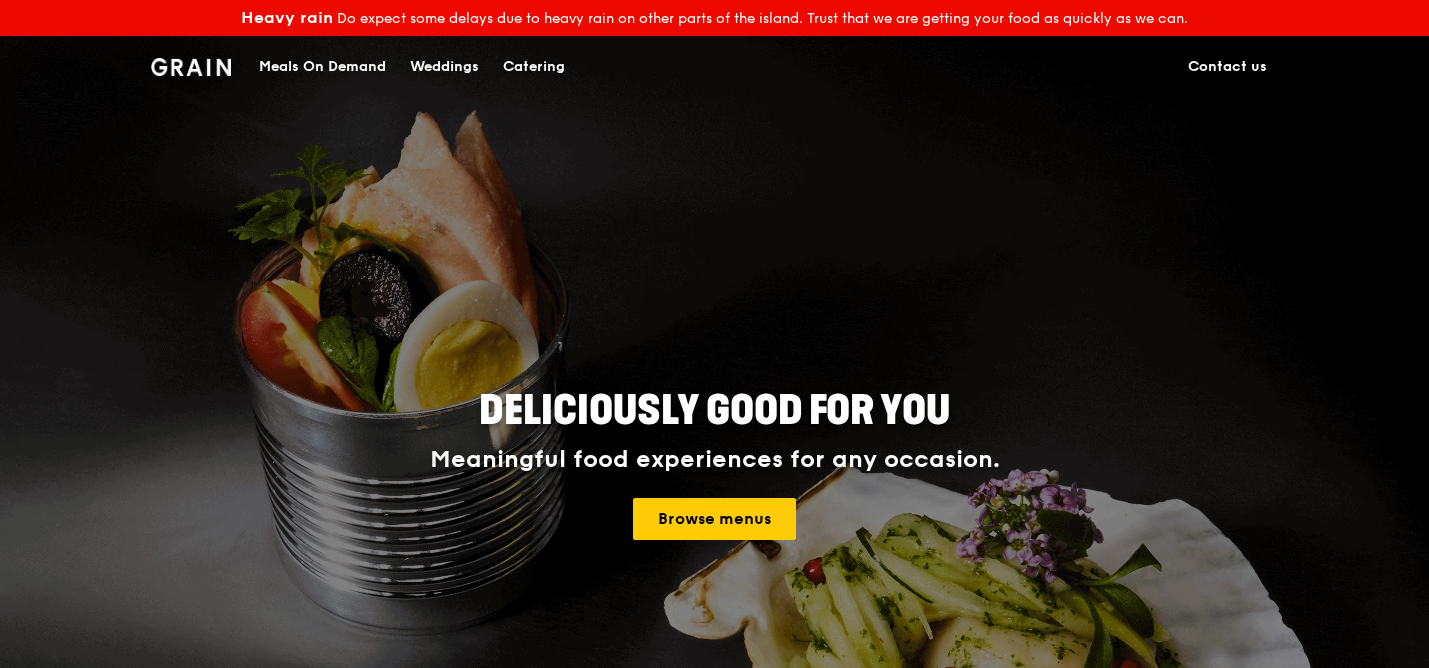scroll, scrollTop: 0, scrollLeft: 0, axis: both 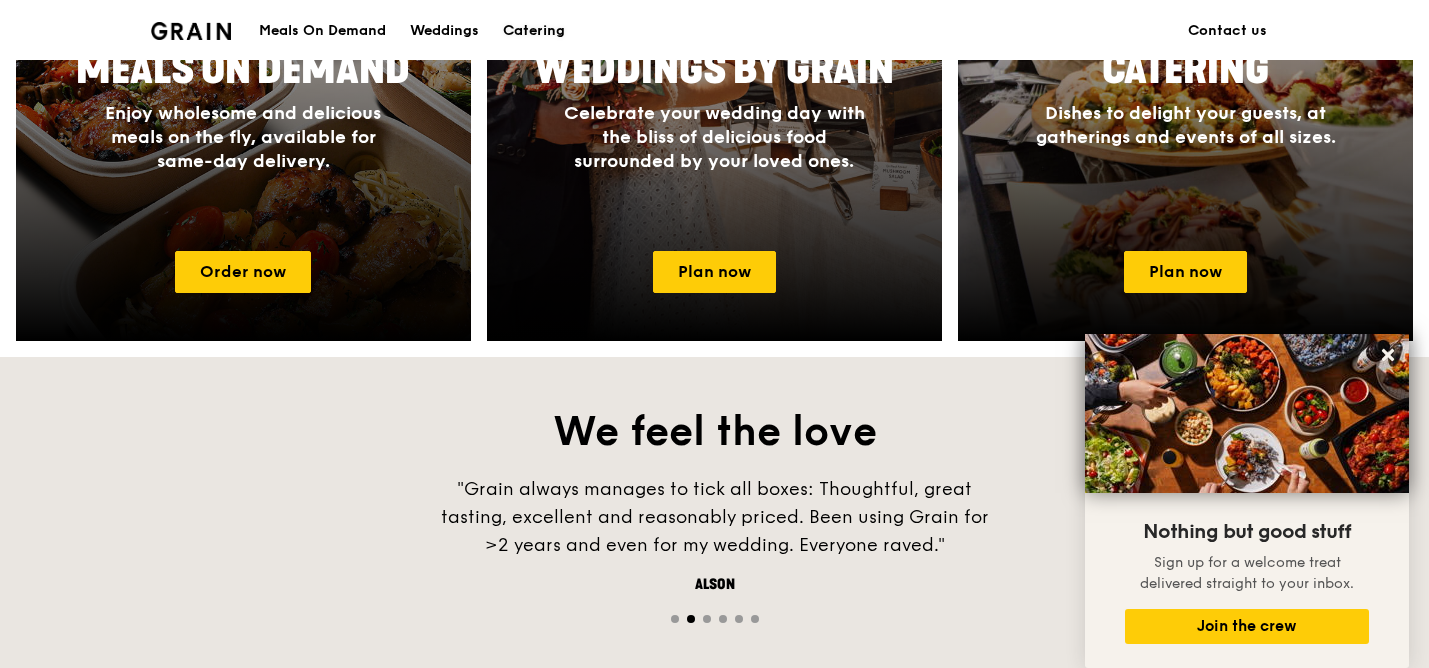 click on "Catering" at bounding box center [534, 31] 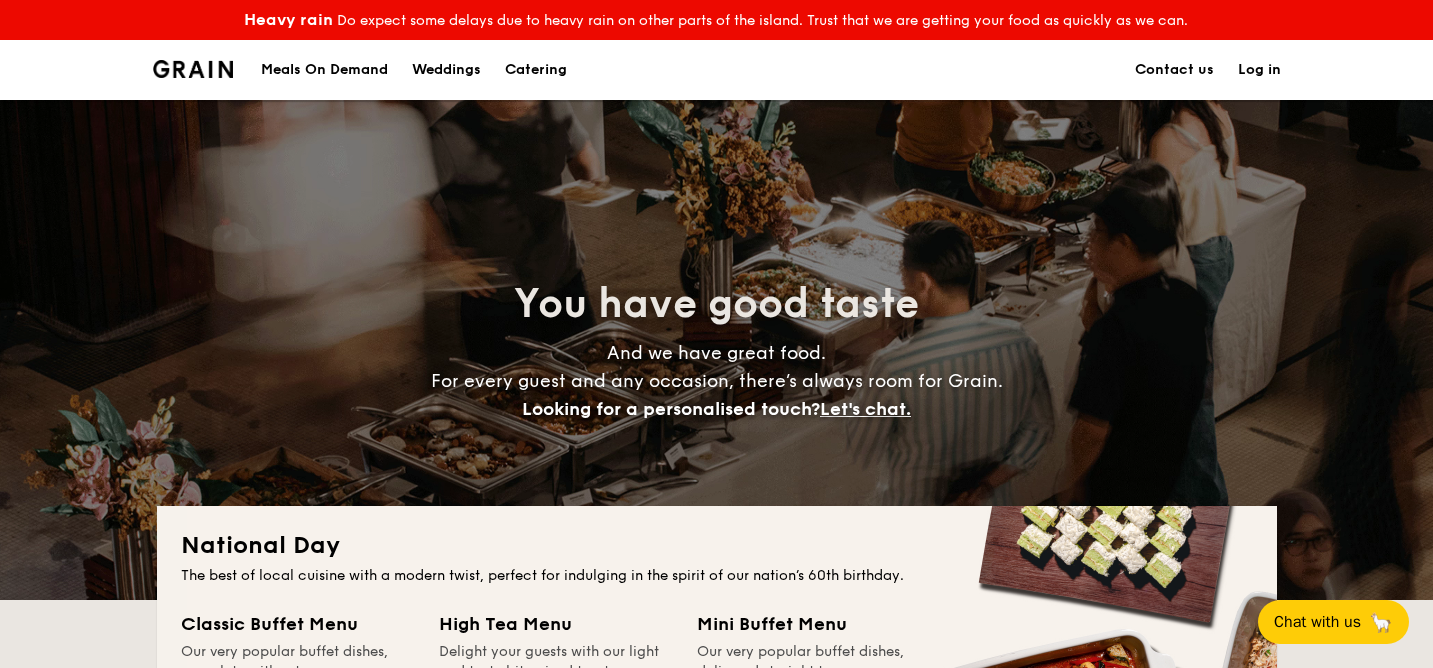 scroll, scrollTop: 0, scrollLeft: 0, axis: both 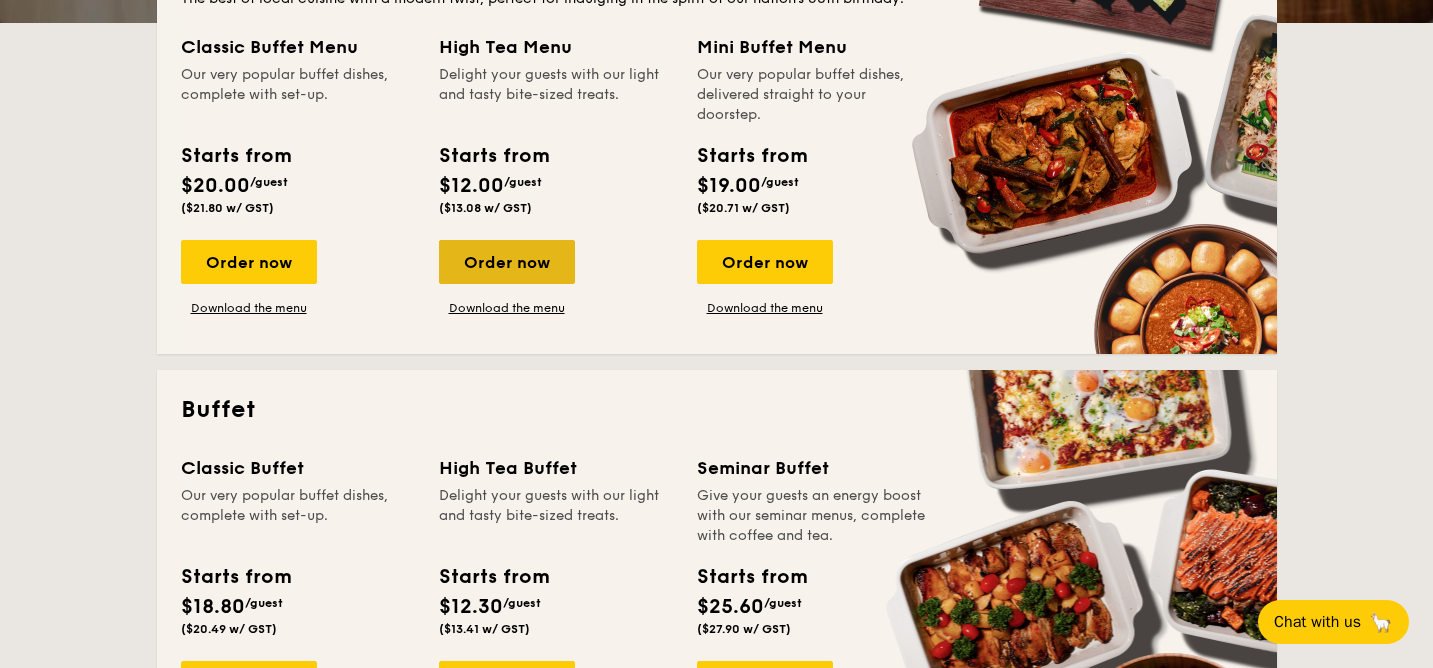 click on "Order now" at bounding box center (507, 262) 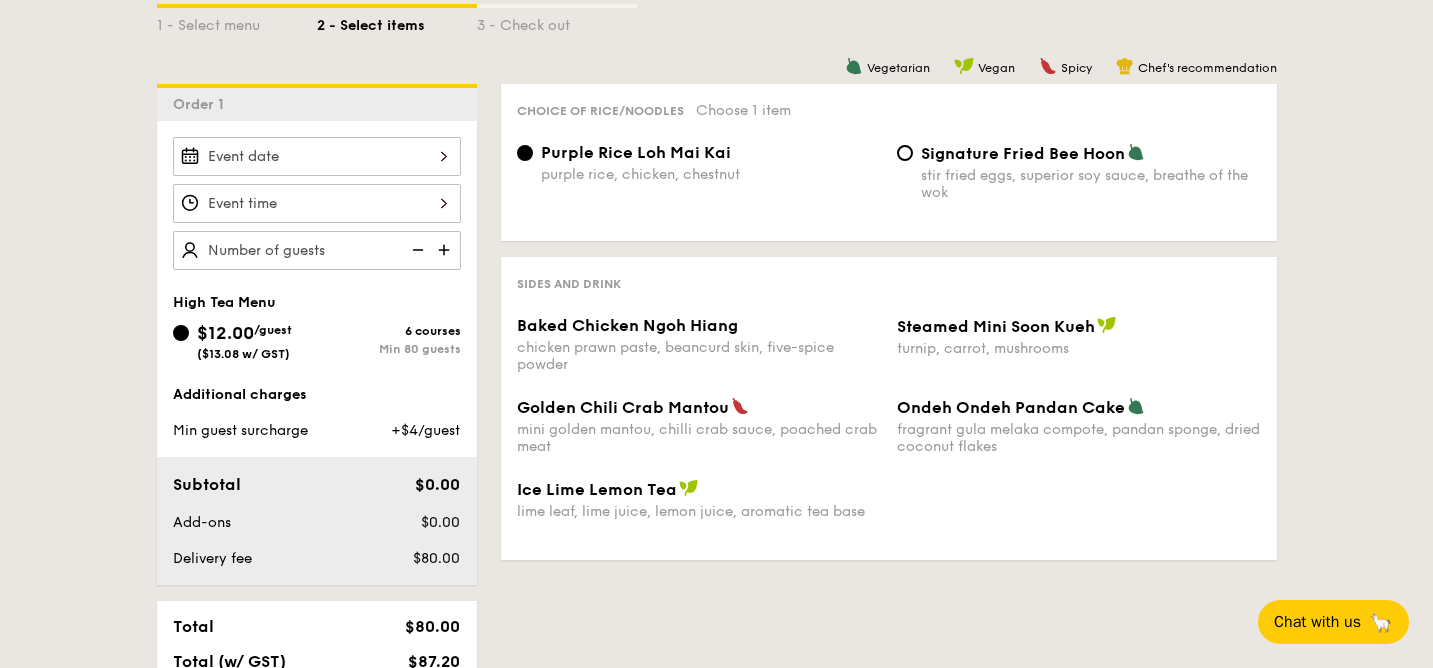 scroll, scrollTop: 522, scrollLeft: 0, axis: vertical 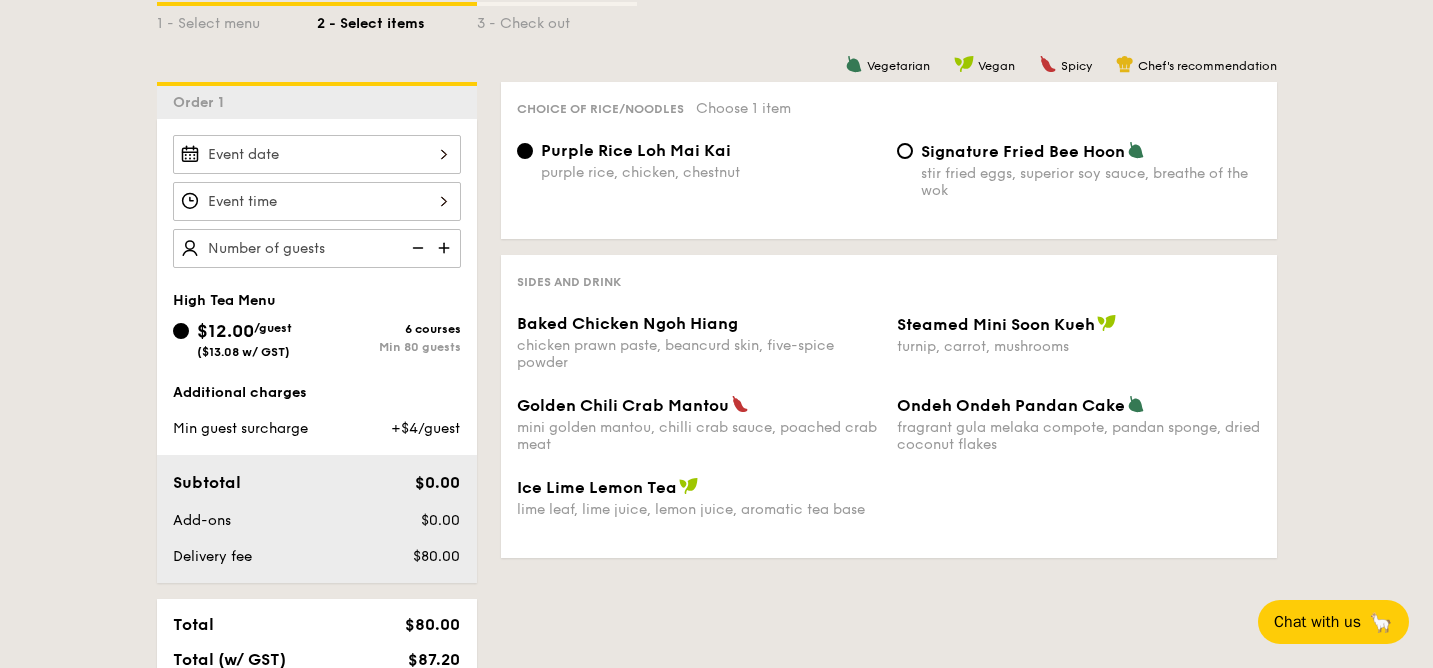click at bounding box center [446, 248] 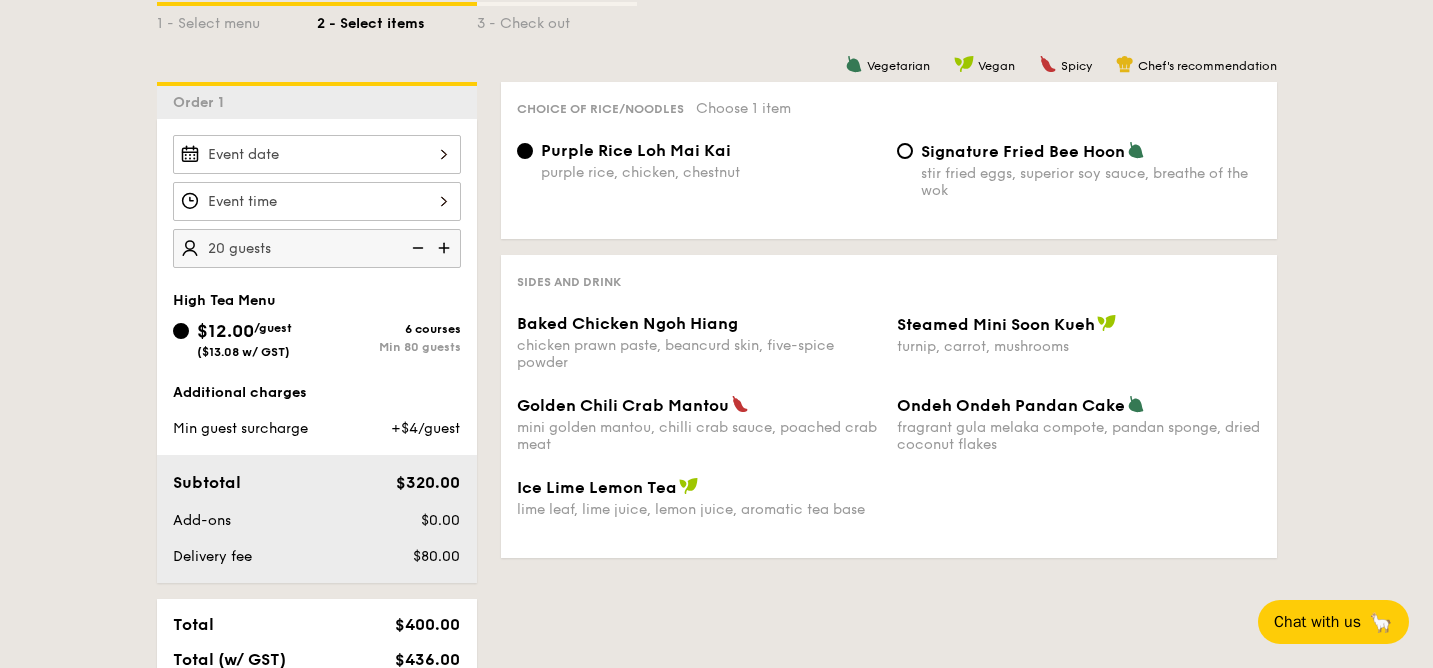 click at bounding box center (416, 248) 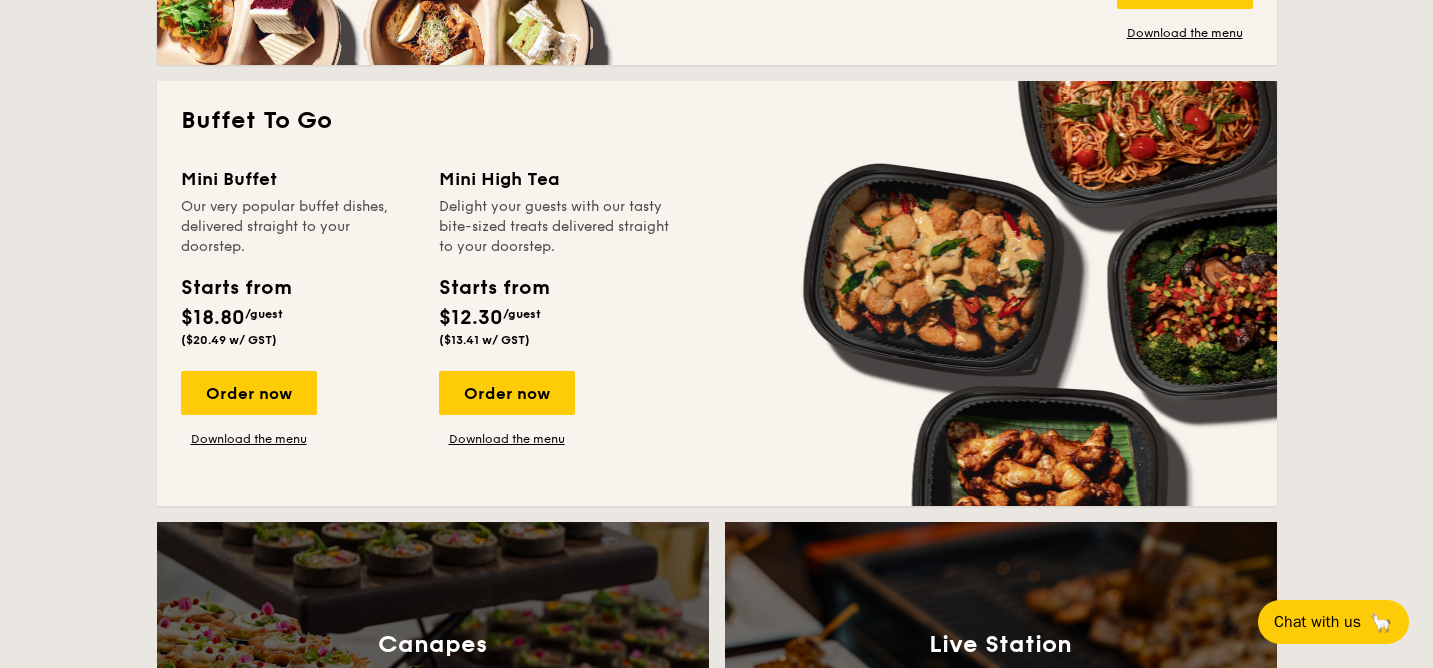 scroll, scrollTop: 1751, scrollLeft: 0, axis: vertical 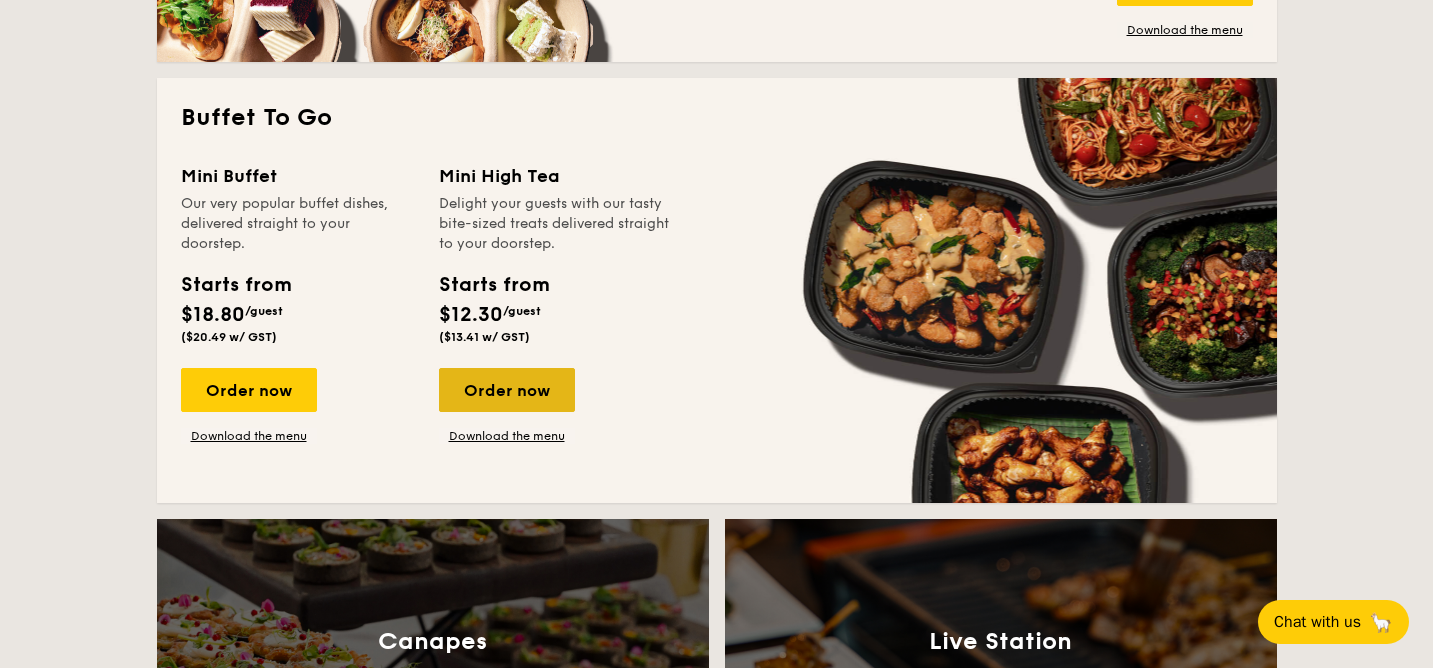 click on "Order now" at bounding box center (507, 390) 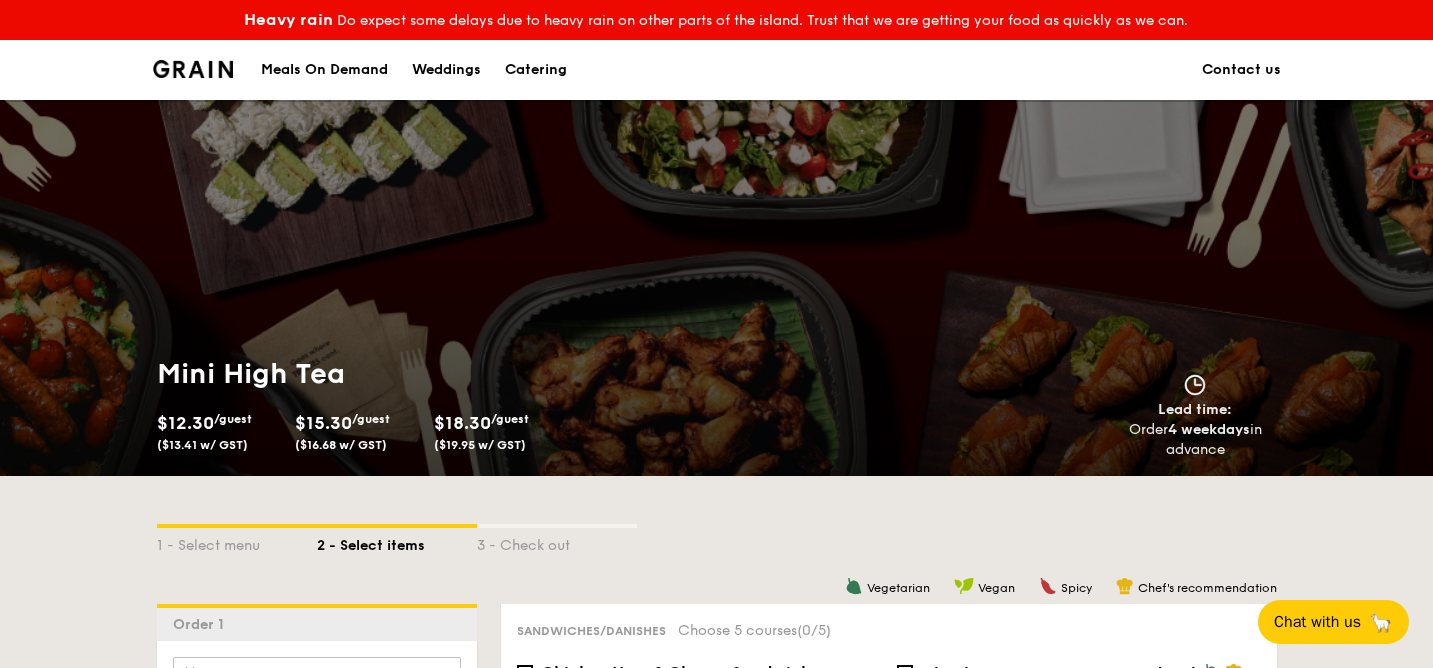 scroll, scrollTop: 205, scrollLeft: 0, axis: vertical 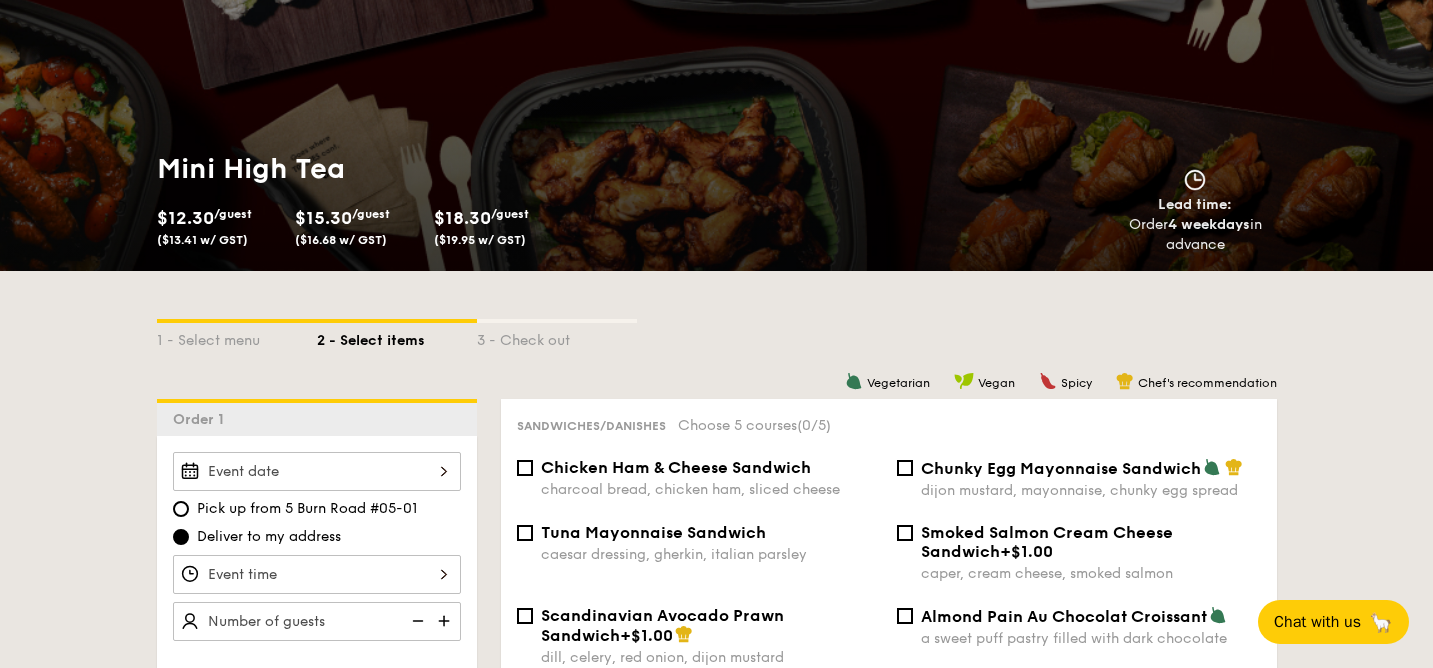 click at bounding box center (446, 621) 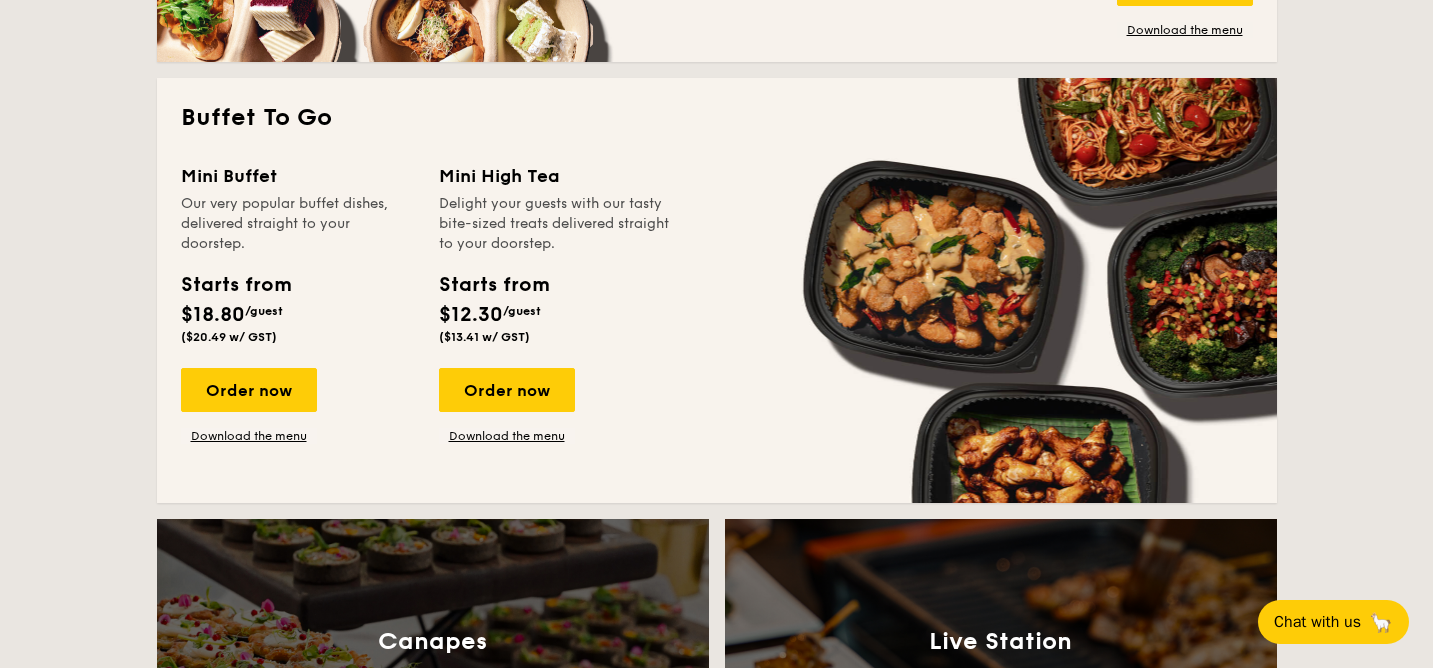 scroll, scrollTop: 3977, scrollLeft: 0, axis: vertical 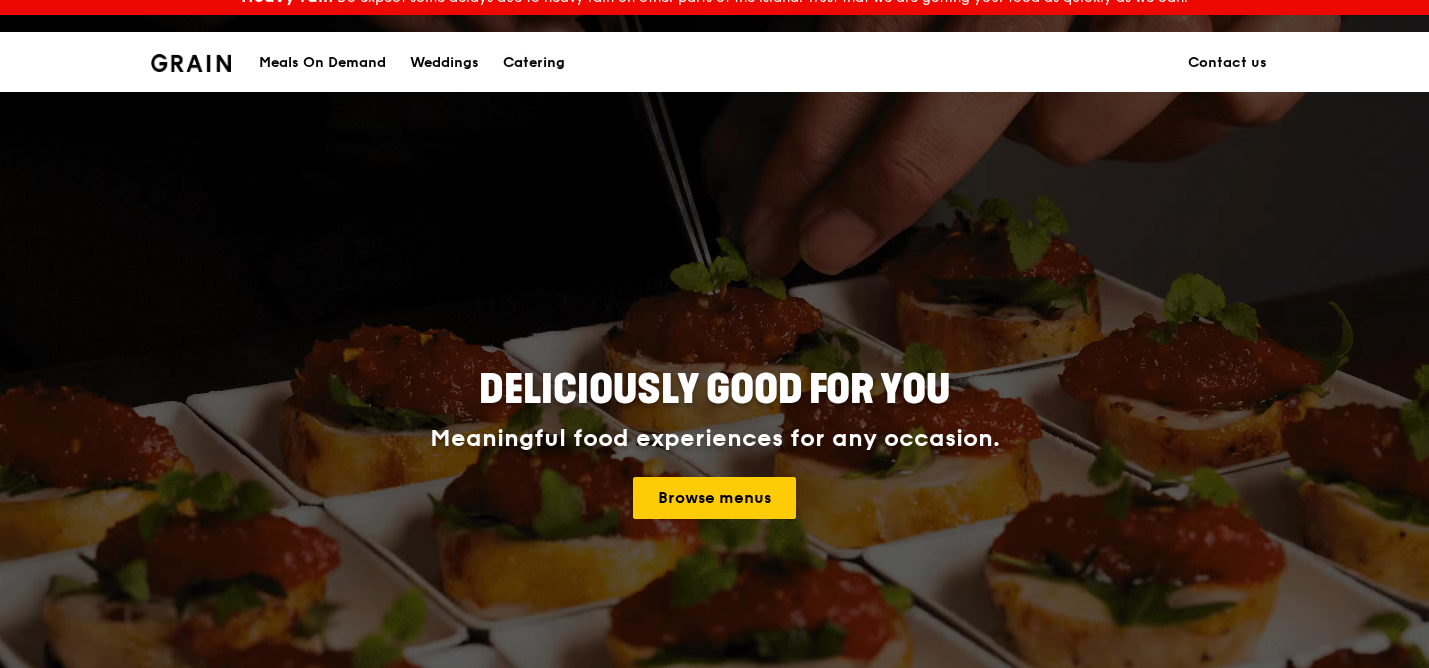click on "Catering" at bounding box center [534, 63] 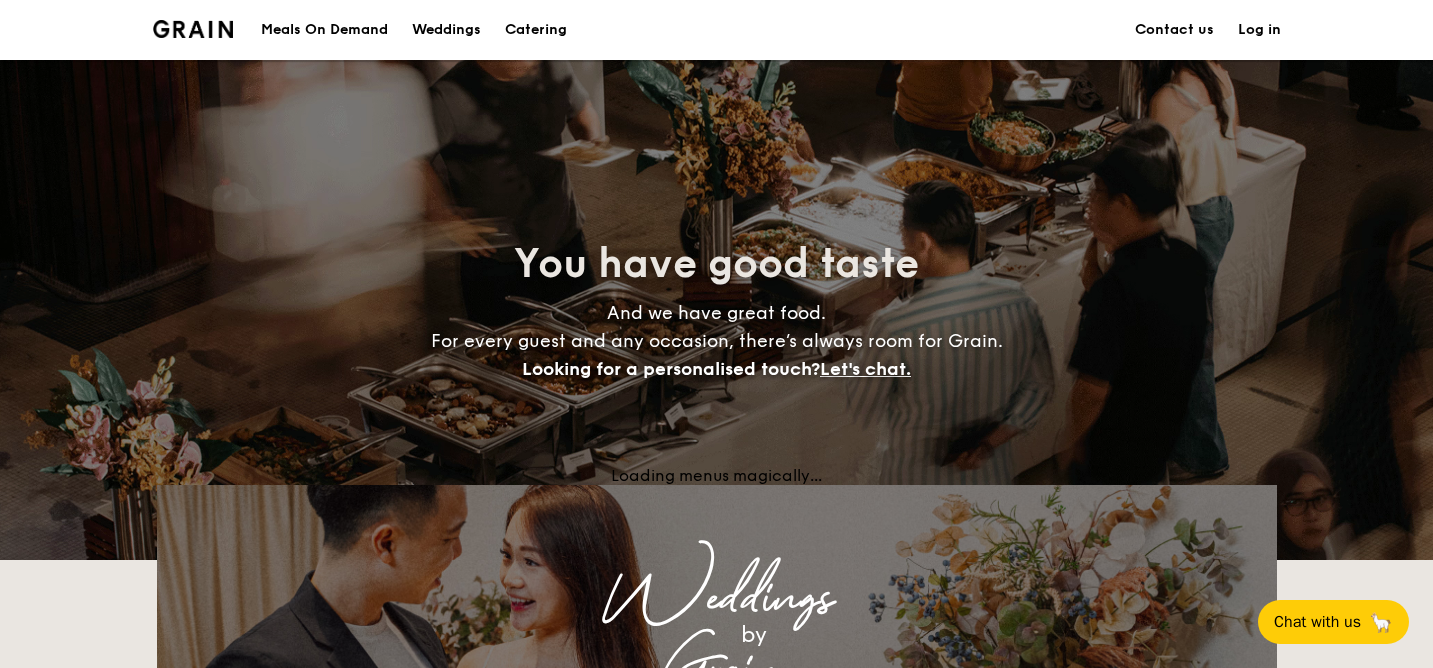 scroll, scrollTop: 0, scrollLeft: 0, axis: both 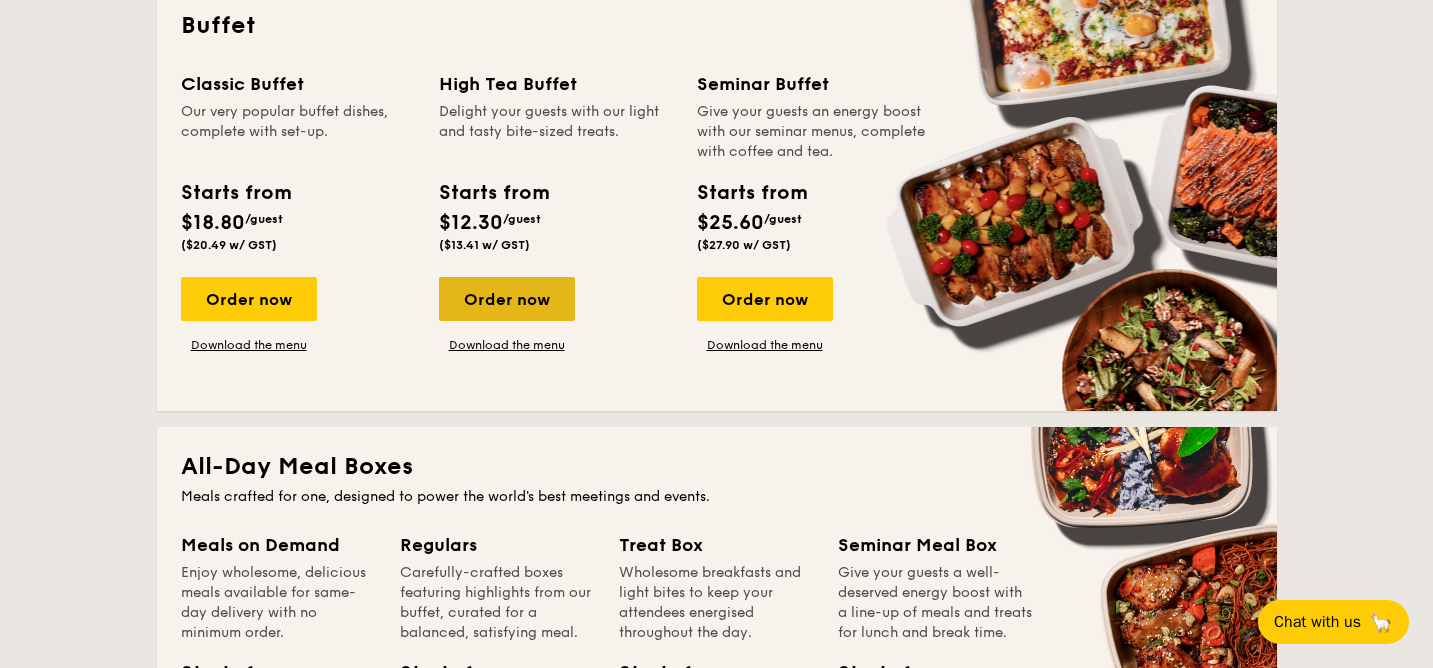 click on "Order now" at bounding box center [507, 299] 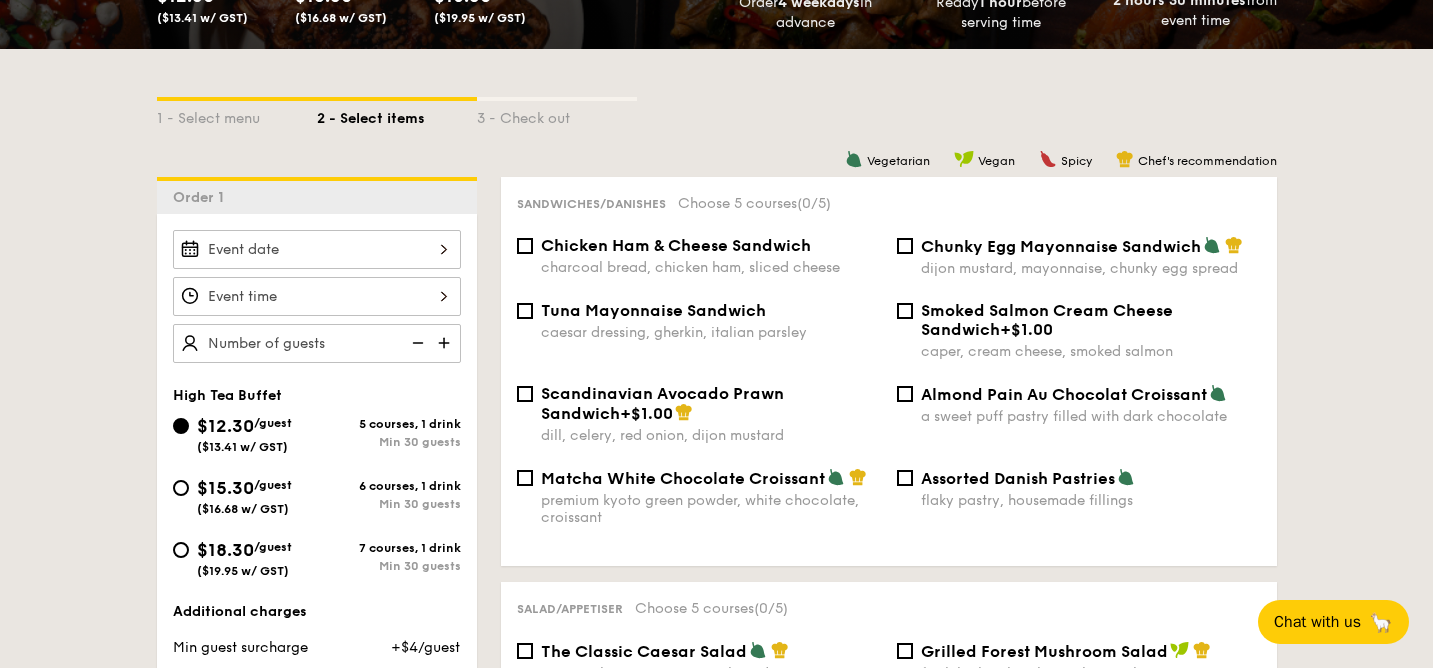 scroll, scrollTop: 461, scrollLeft: 0, axis: vertical 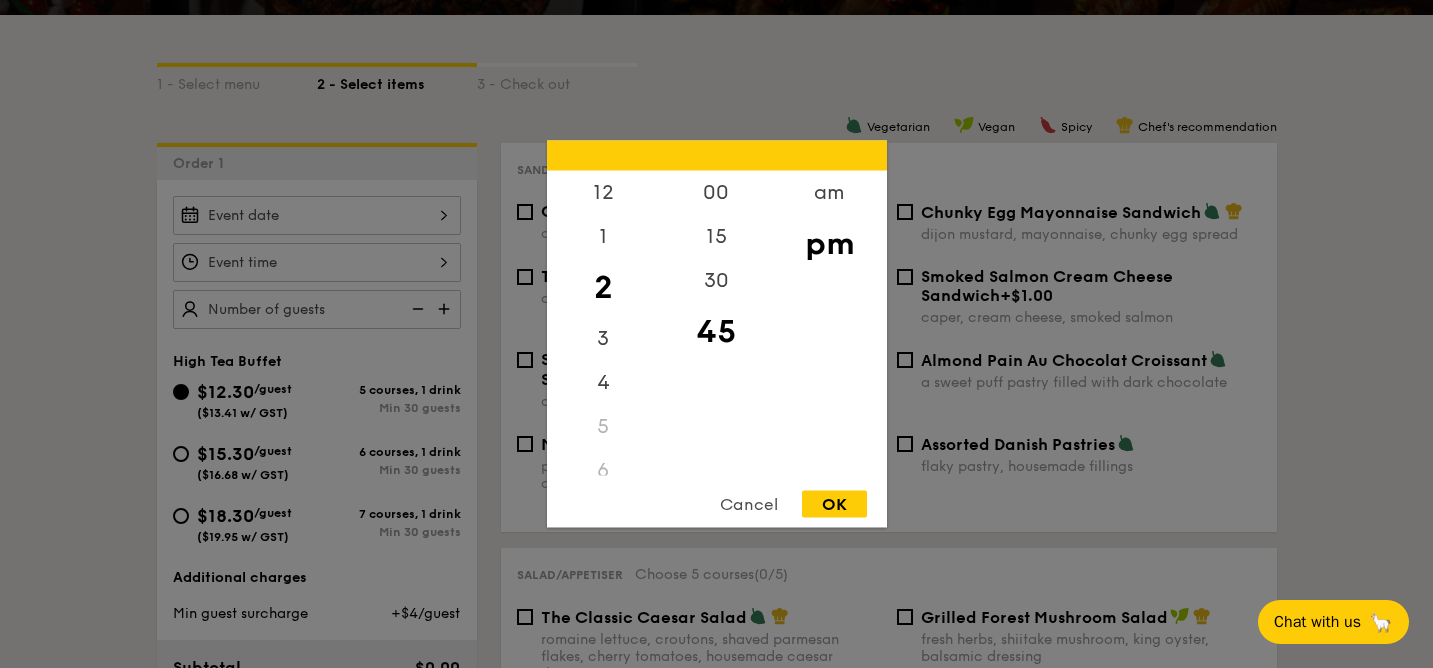 click on "12 1 2 3 4 5 6 7 8 9 10 11   00 15 30 45   am   pm   Cancel   OK" at bounding box center [317, 262] 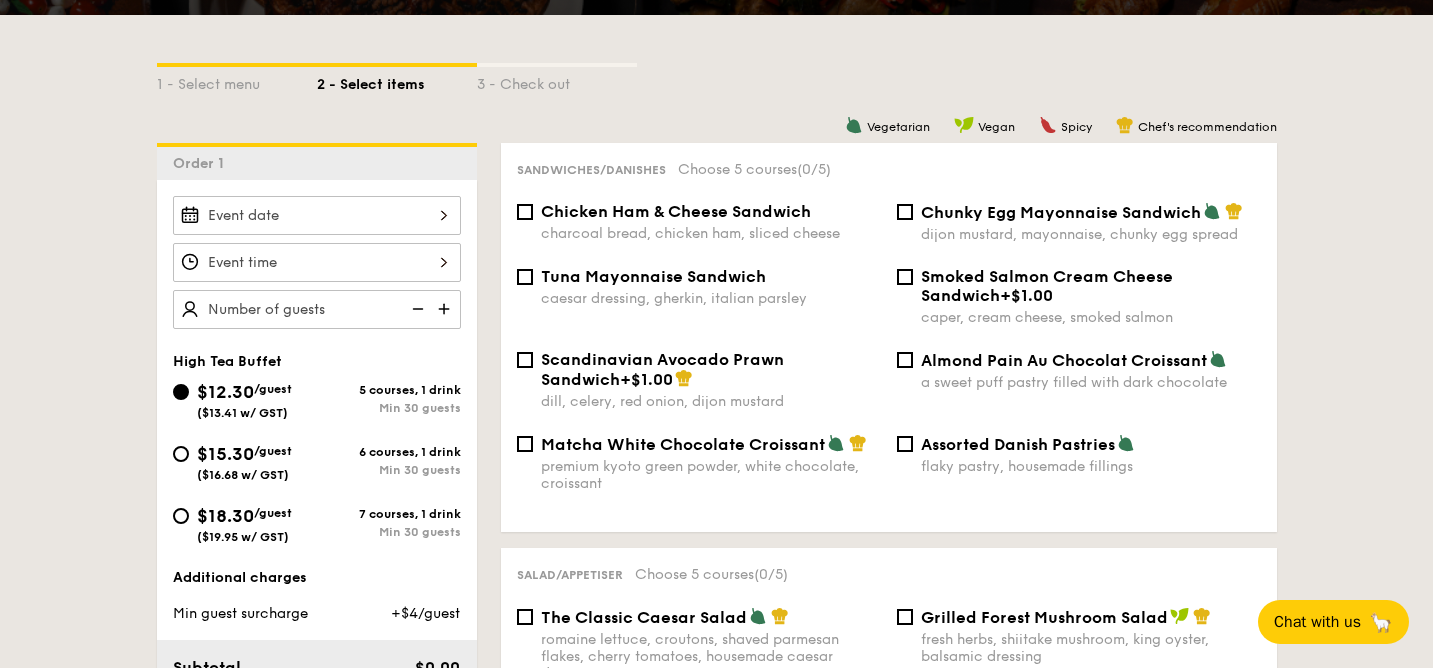 click at bounding box center (446, 309) 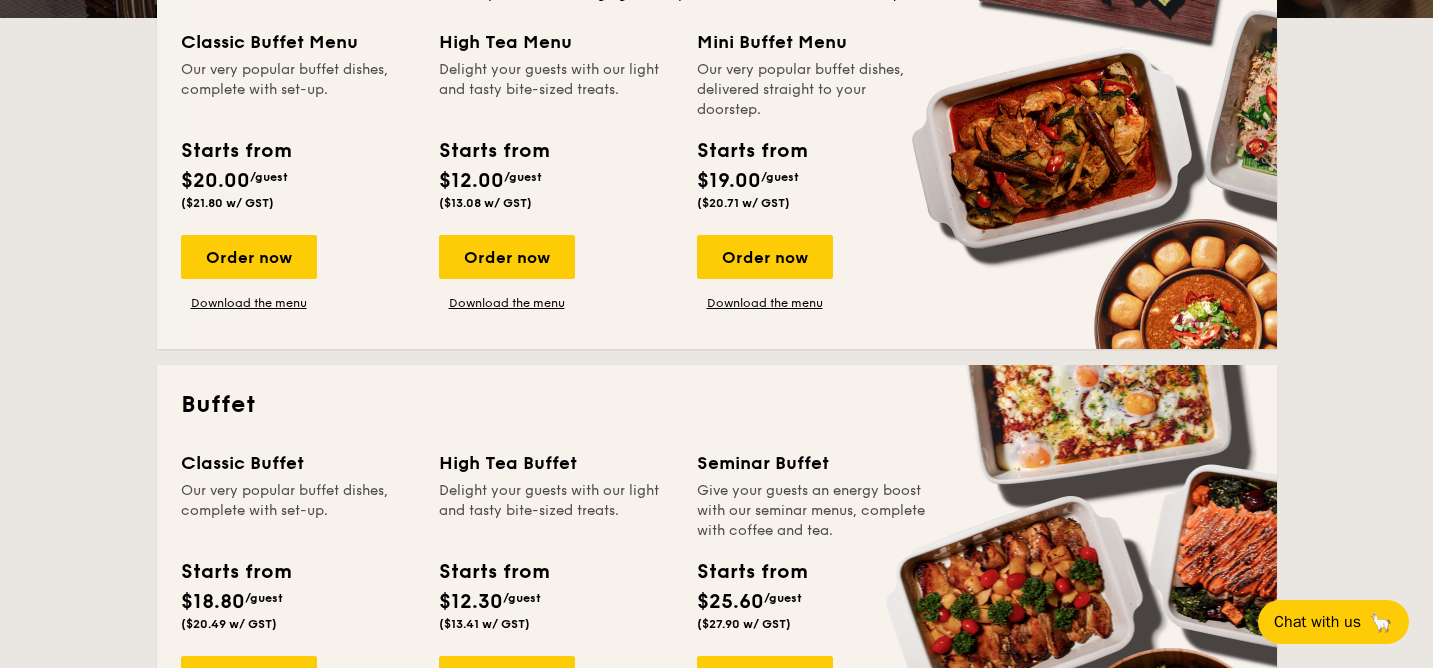 scroll, scrollTop: 539, scrollLeft: 0, axis: vertical 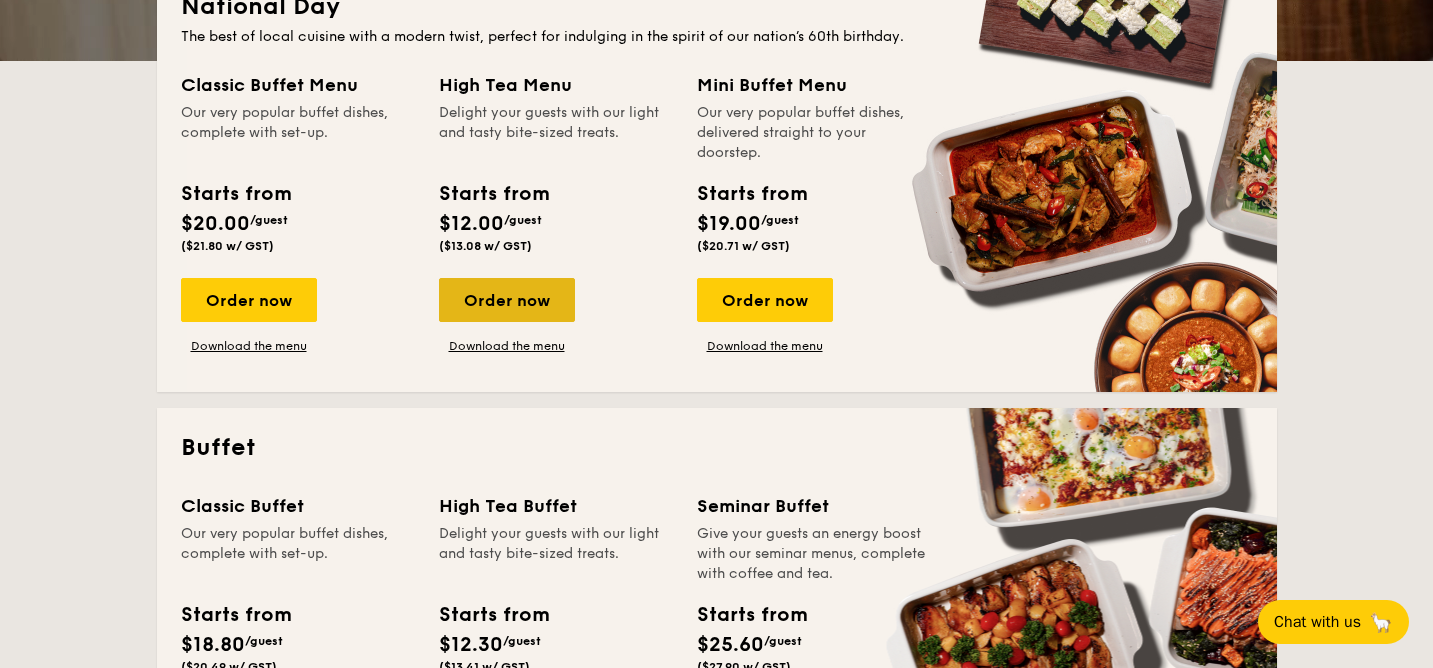 click on "Order now" at bounding box center (507, 300) 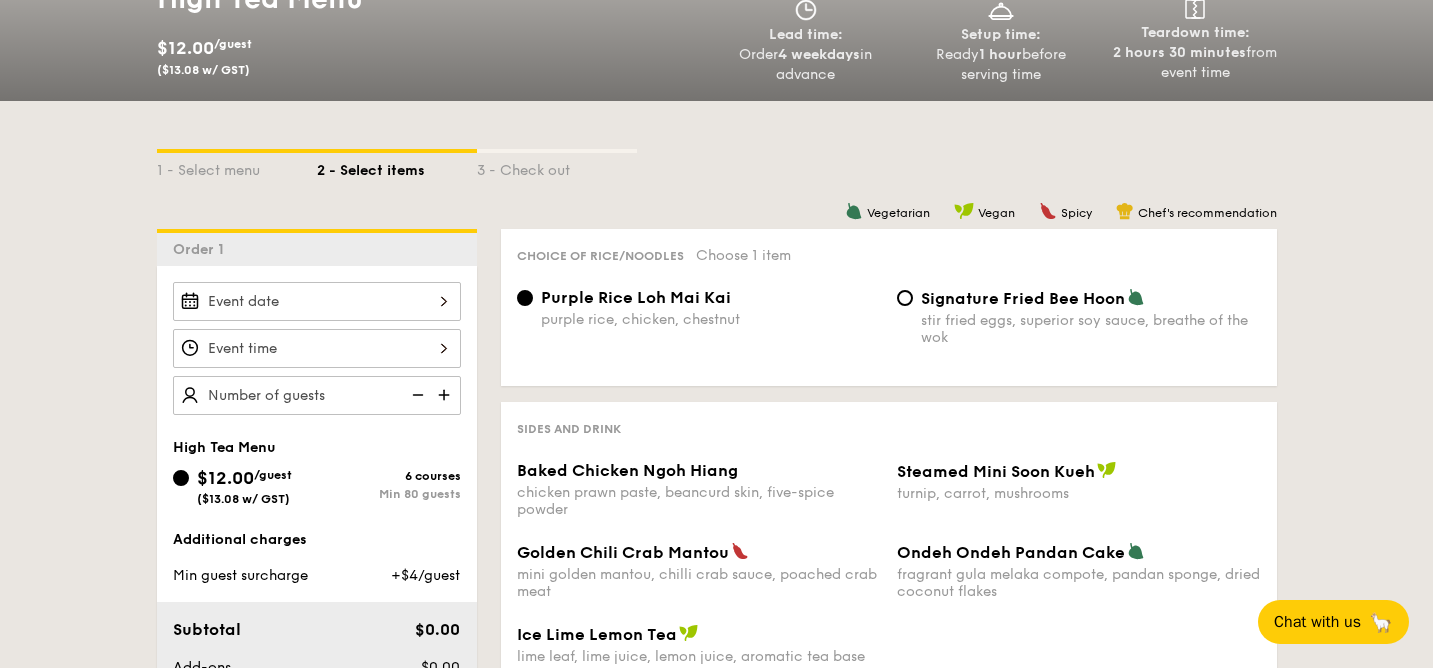 scroll, scrollTop: 391, scrollLeft: 0, axis: vertical 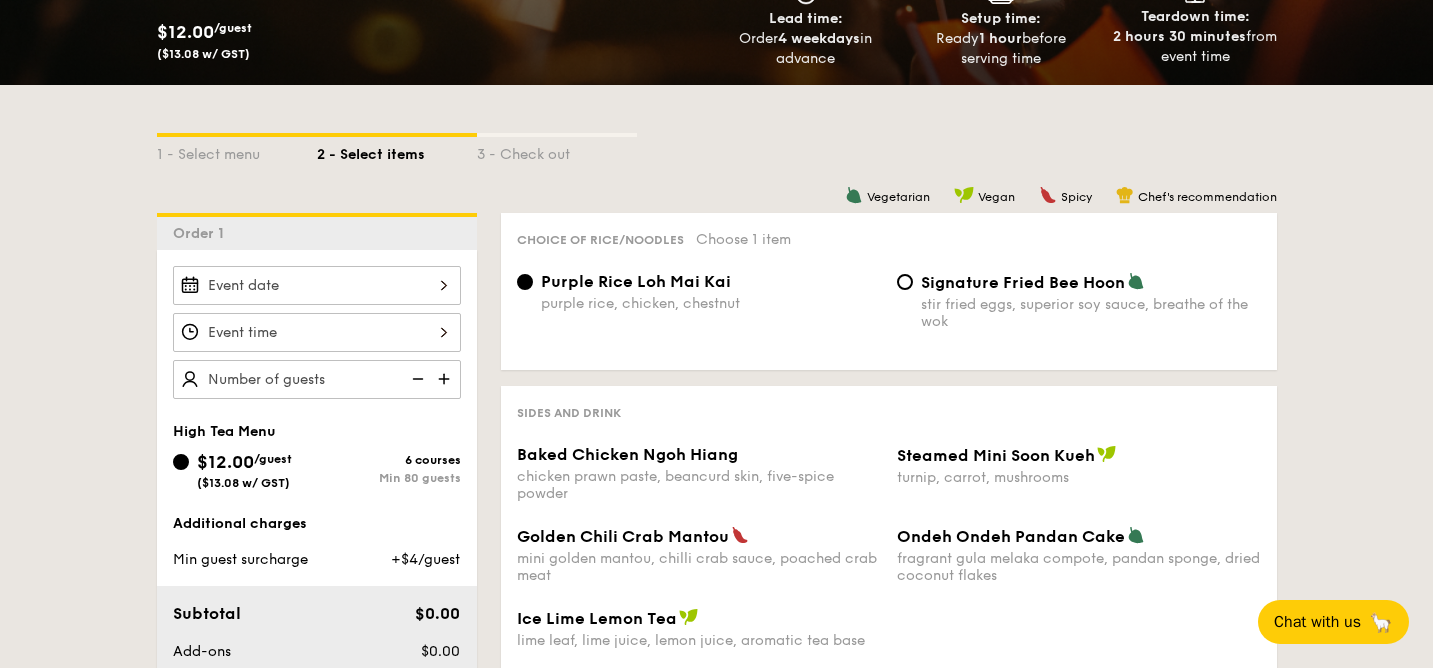 click at bounding box center (446, 379) 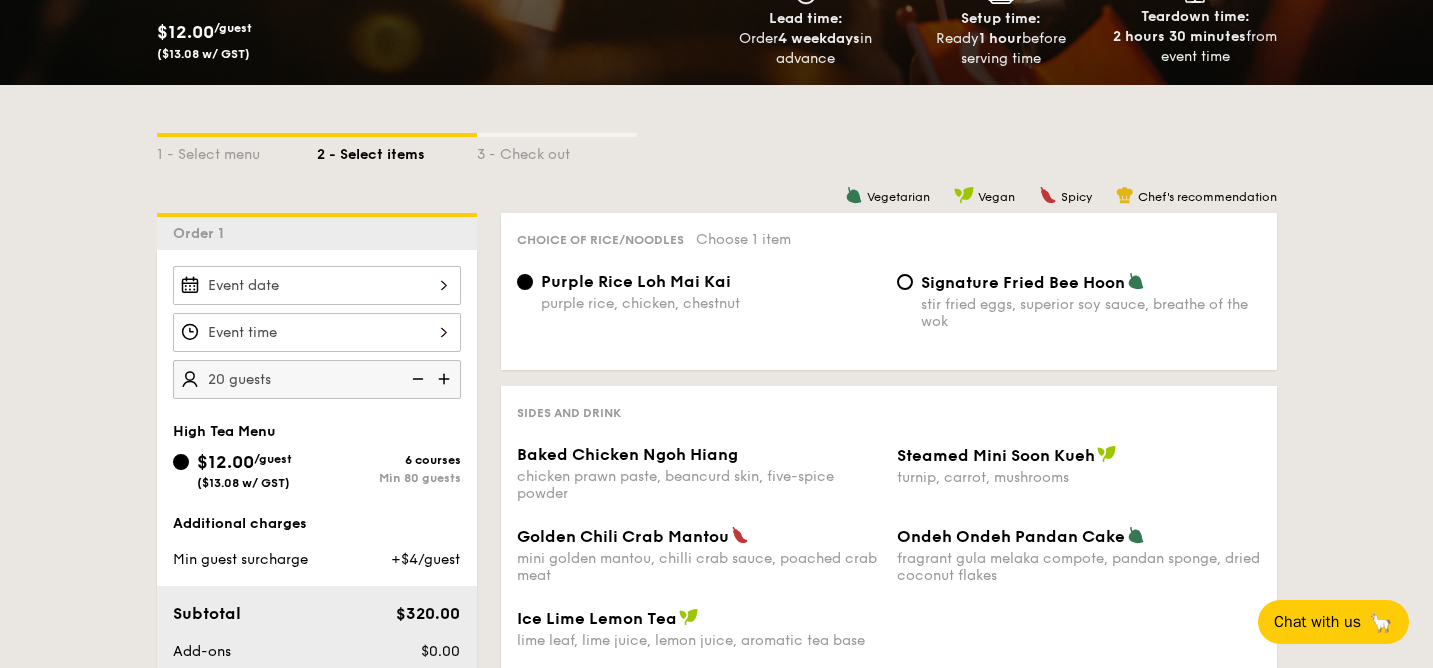 drag, startPoint x: 371, startPoint y: 473, endPoint x: 433, endPoint y: 473, distance: 62 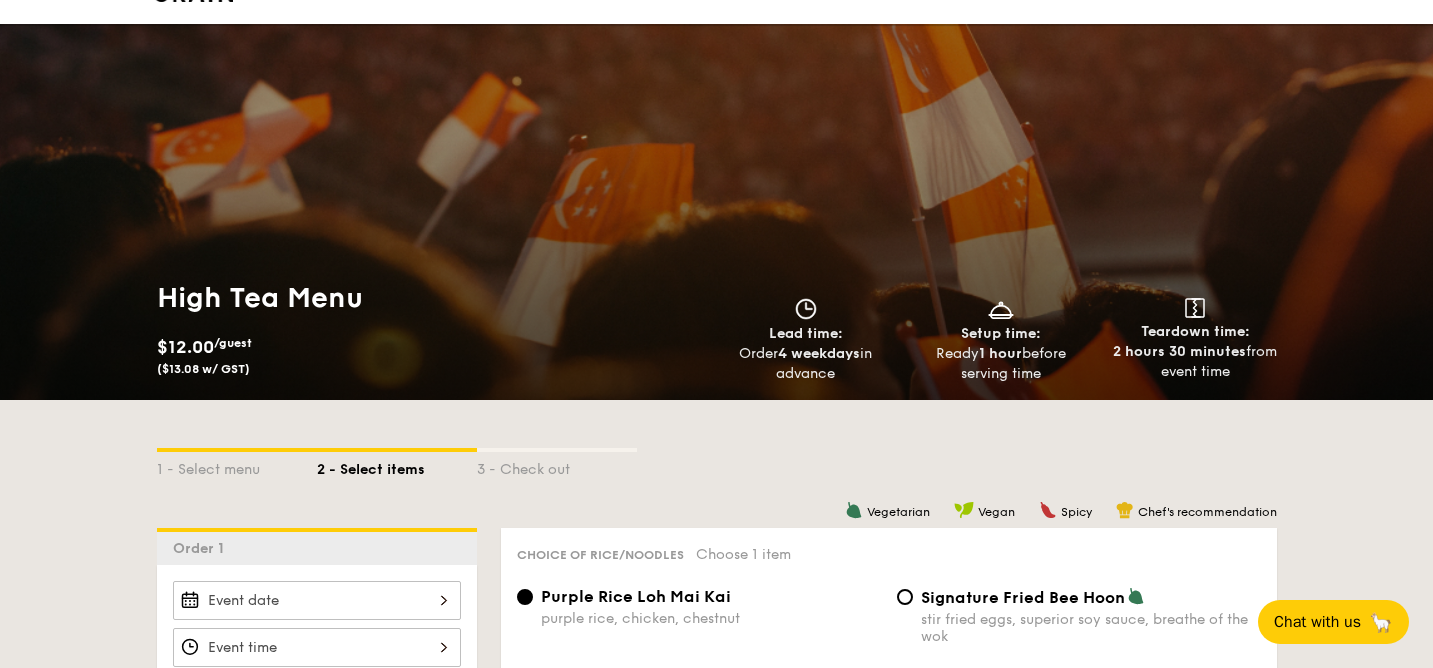 scroll, scrollTop: 37, scrollLeft: 0, axis: vertical 